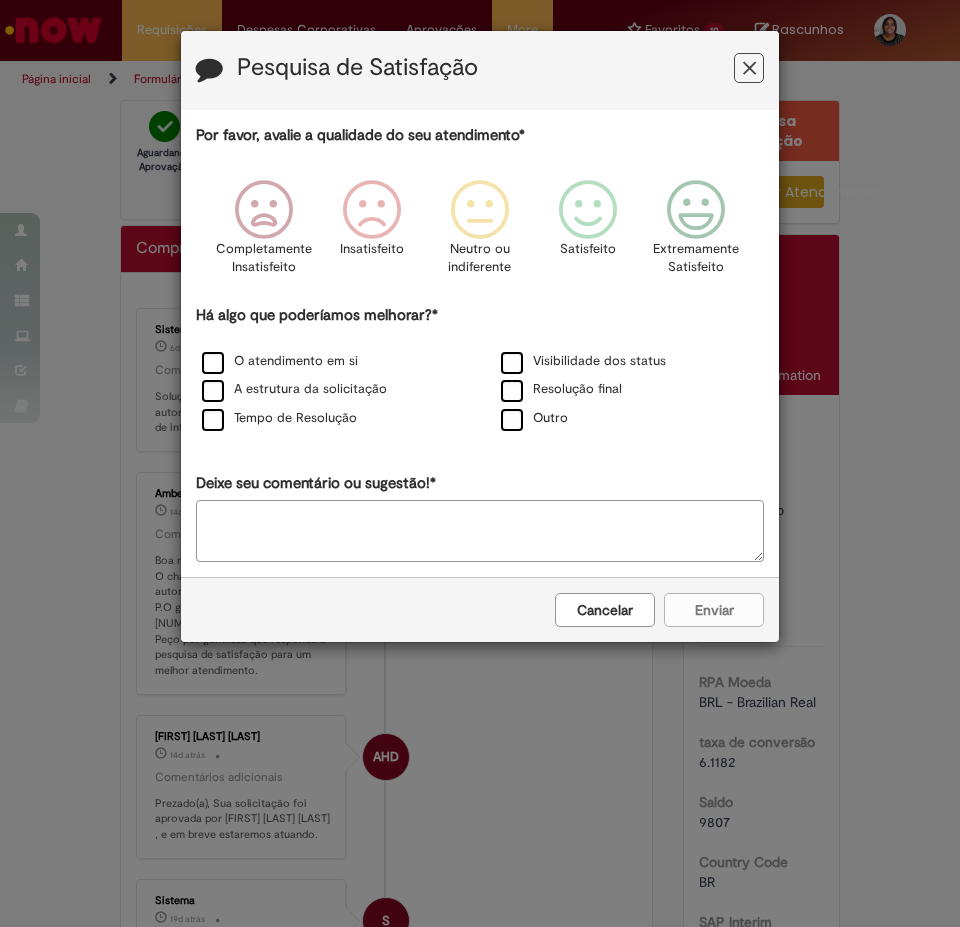 scroll, scrollTop: 0, scrollLeft: 0, axis: both 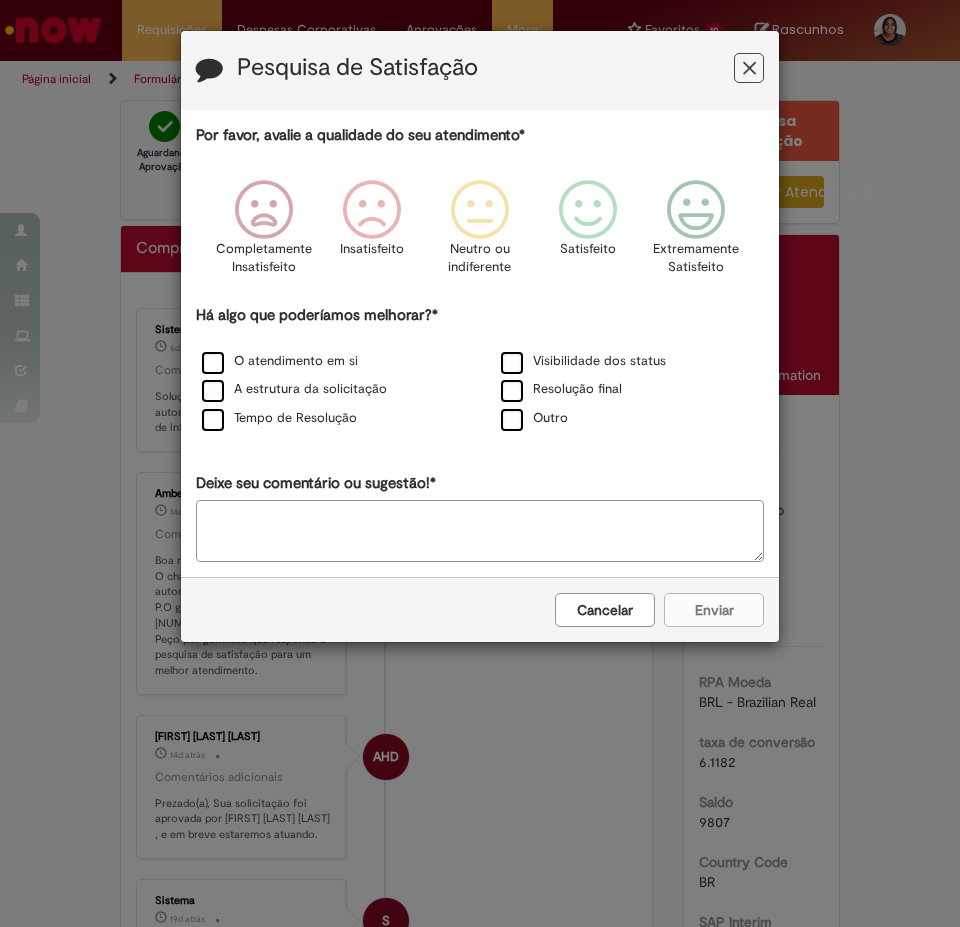 click on "Pesquisa de Satisfação" at bounding box center [480, 70] 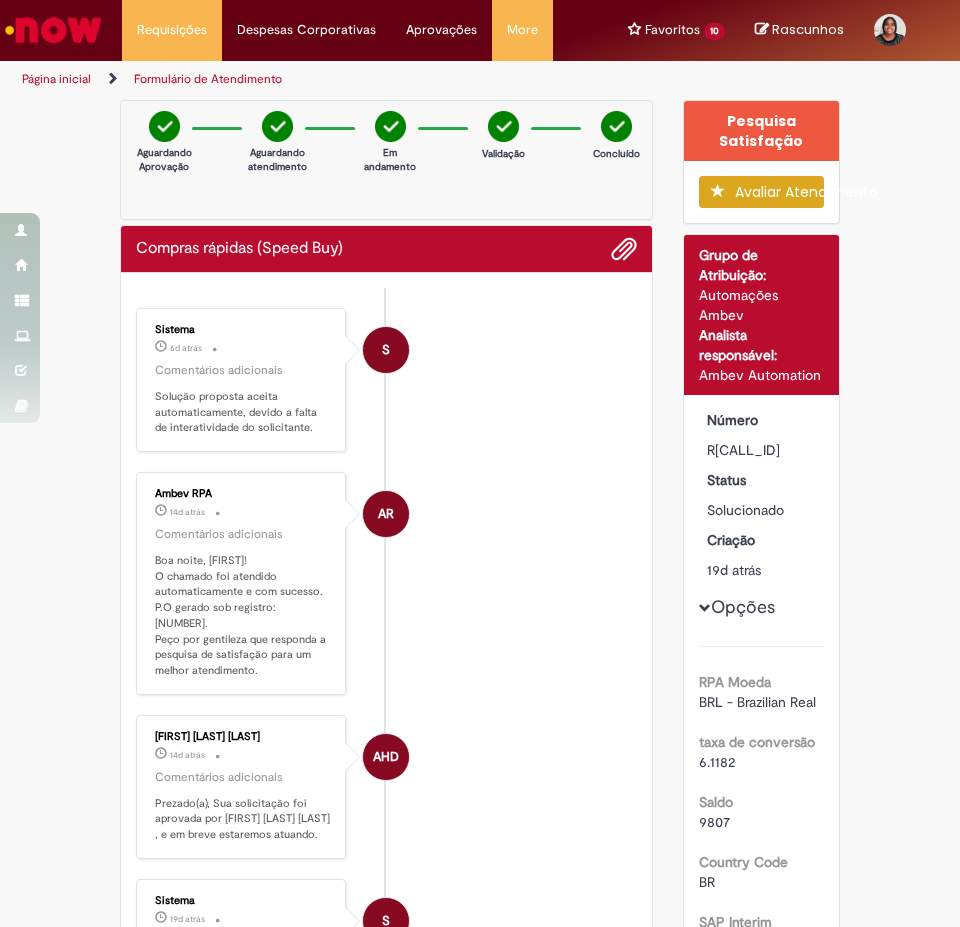 drag, startPoint x: 766, startPoint y: 450, endPoint x: 691, endPoint y: 455, distance: 75.16648 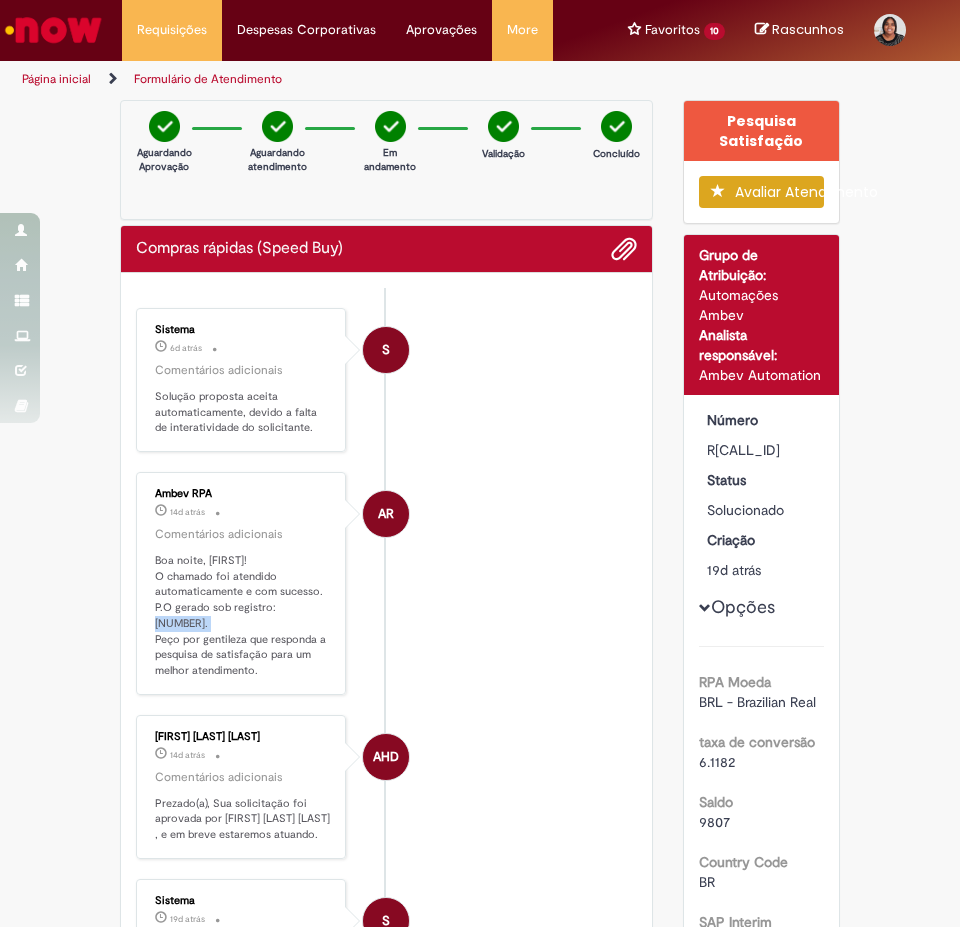 drag, startPoint x: 204, startPoint y: 623, endPoint x: 146, endPoint y: 628, distance: 58.21512 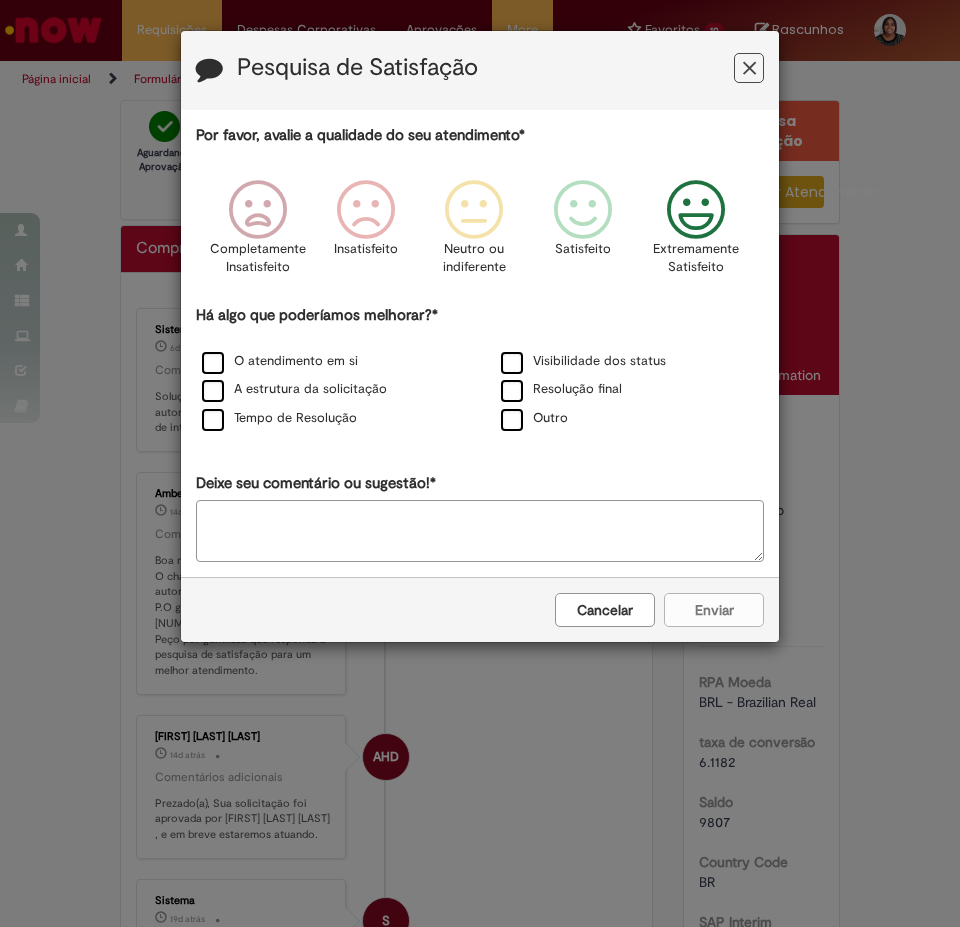 click at bounding box center (696, 210) 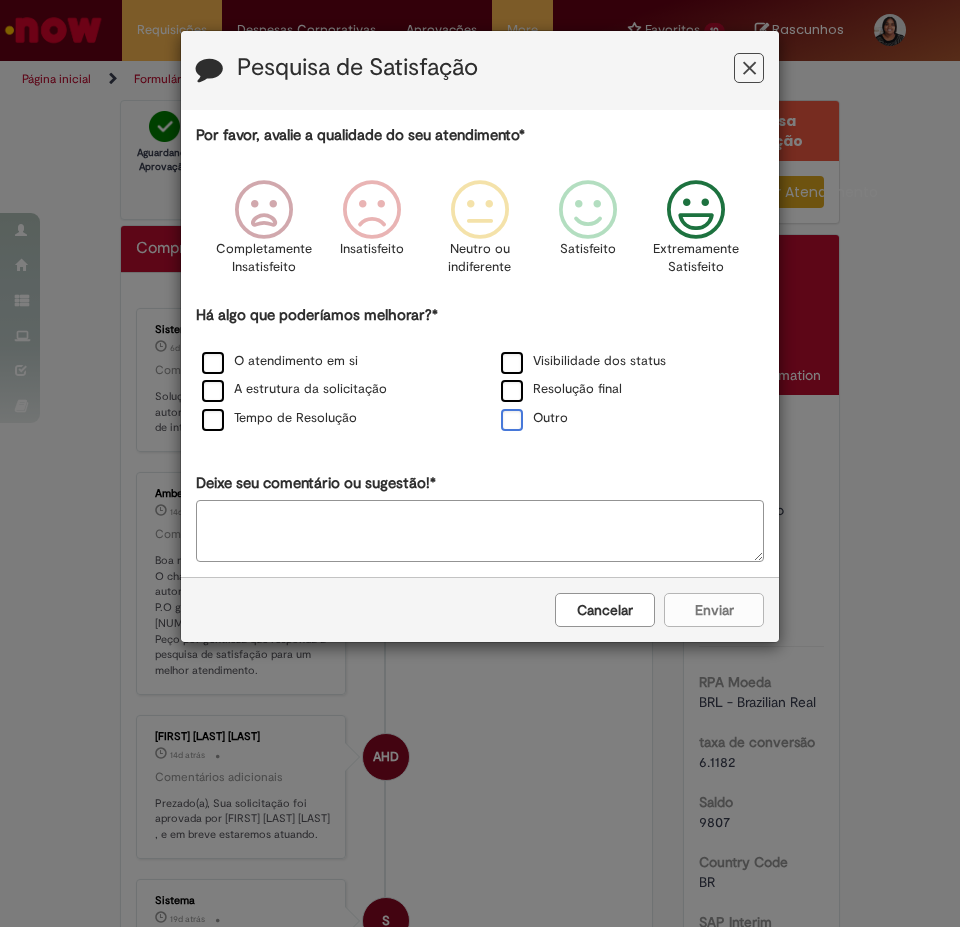 click on "Outro" at bounding box center [534, 418] 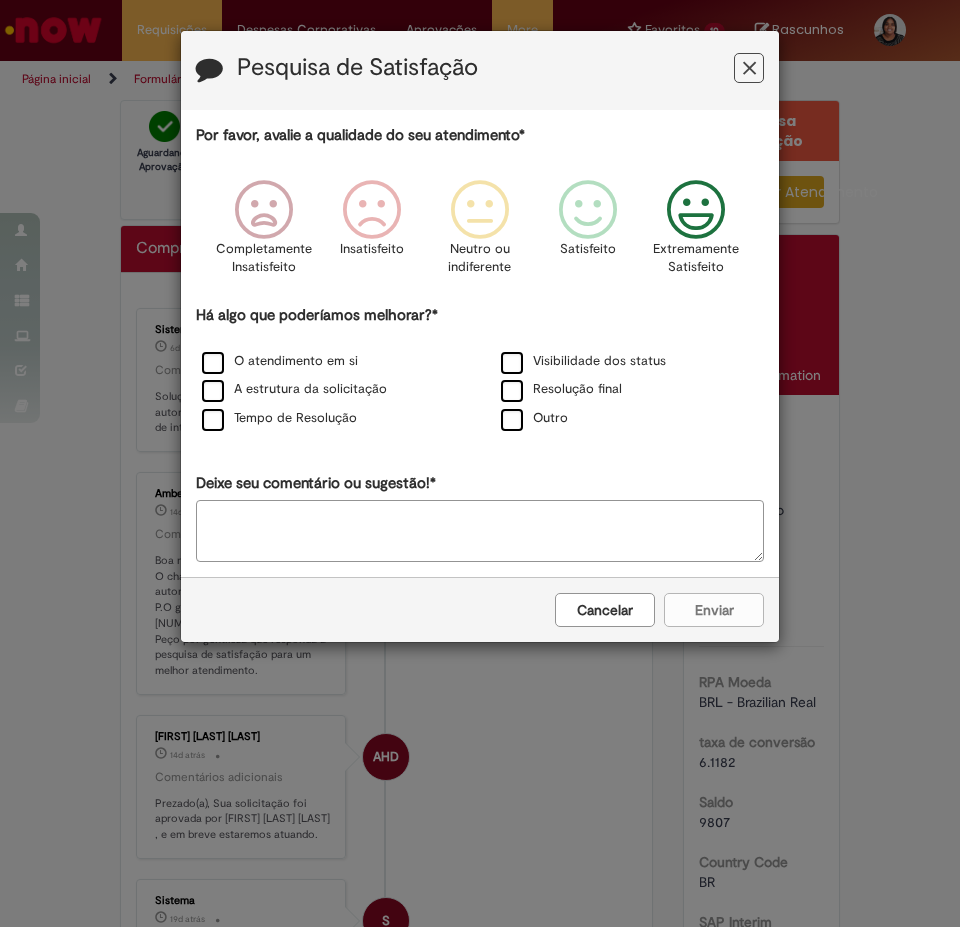 click on "Por favor, avalie a qualidade do seu atendimento*
Completamente Insatisfeito
Insatisfeito
Neutro ou indiferente
Satisfeito
Extremamente Satisfeito
Há algo que poderíamos melhorar?*
O atendimento em si
Visibilidade dos status
A estrutura da solicitação
Resolução final
Tempo de Resolução
Outro
Deixe seu comentário ou sugestão!*" at bounding box center (480, 343) 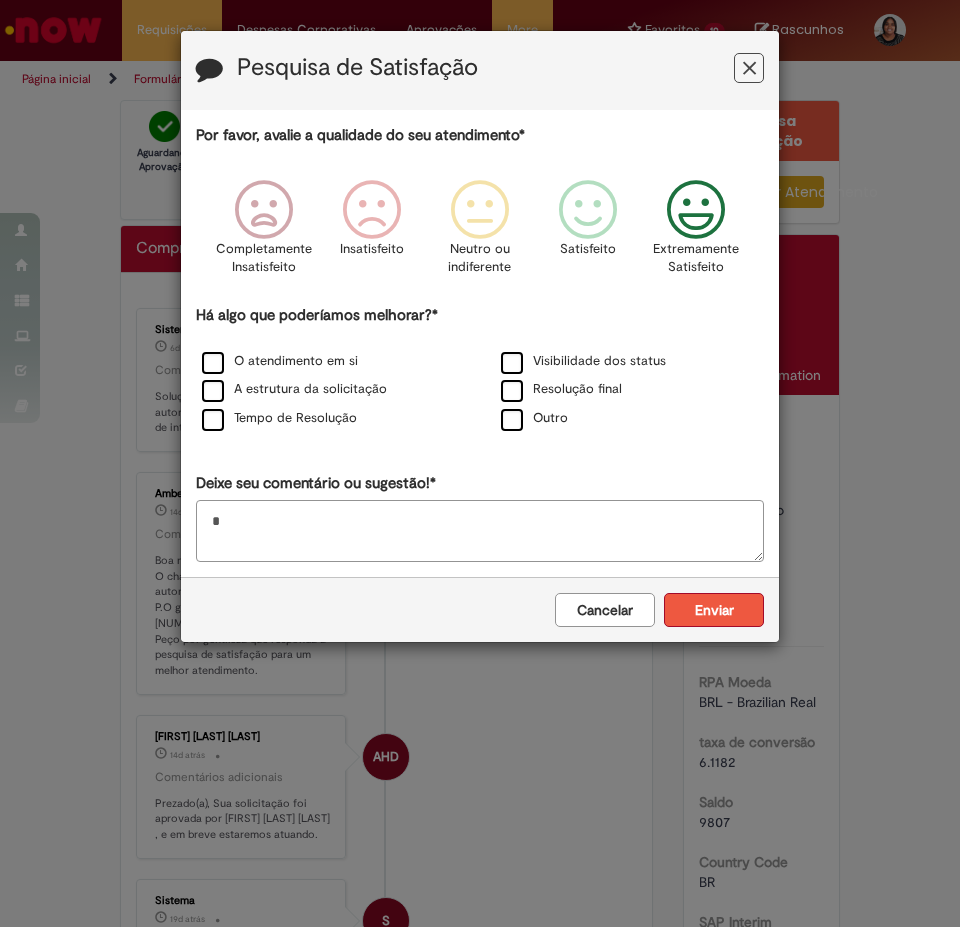 type on "*" 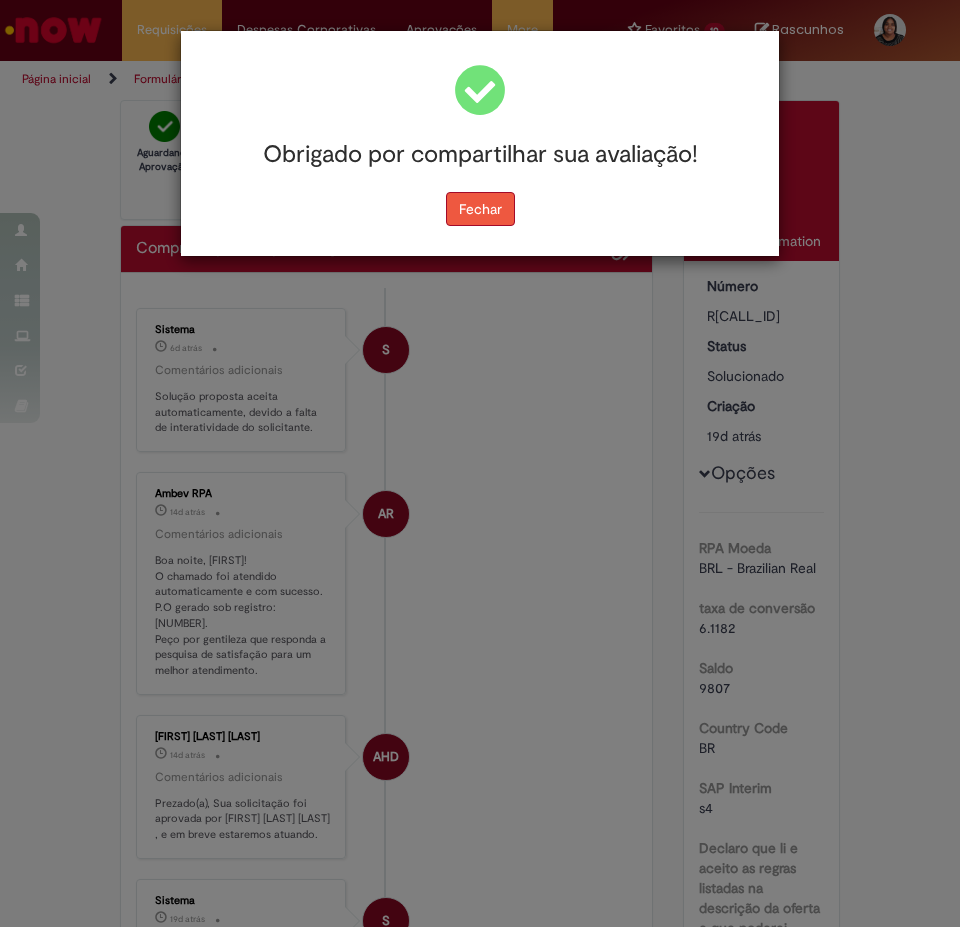 click on "Fechar" at bounding box center (480, 209) 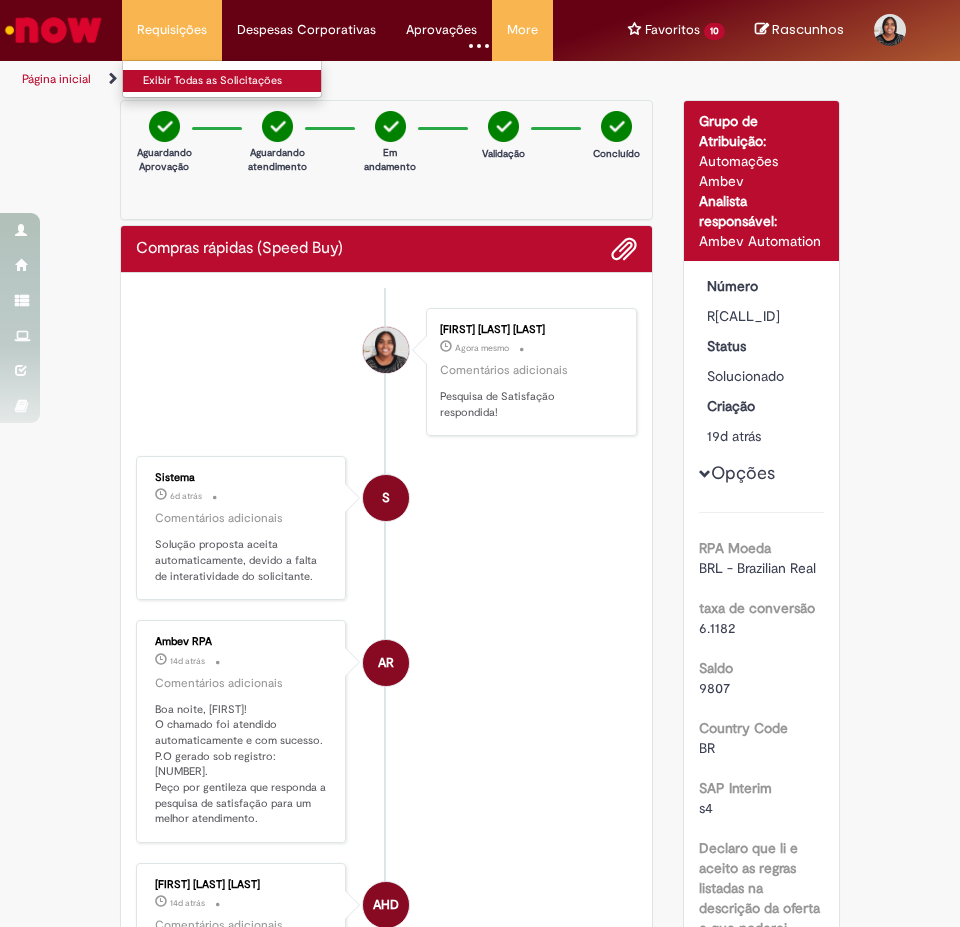 click on "Exibir Todas as Solicitações" at bounding box center [233, 81] 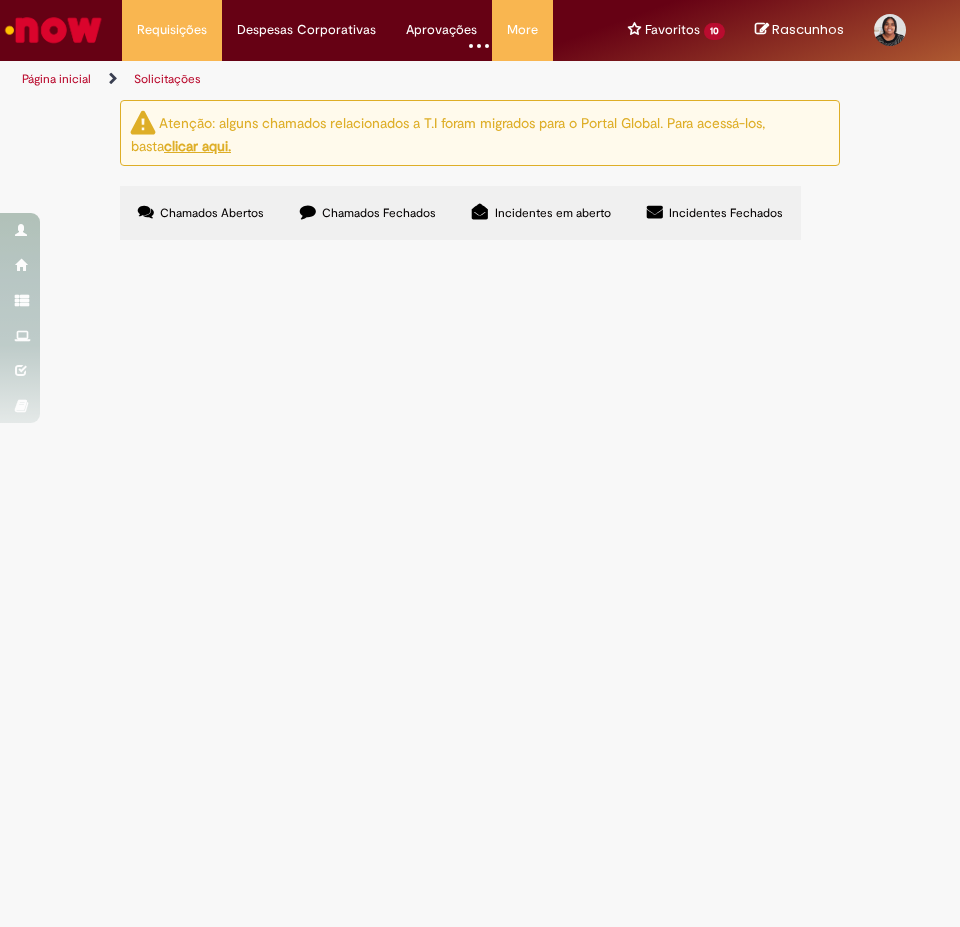 click on "Chamados Fechados" at bounding box center (379, 213) 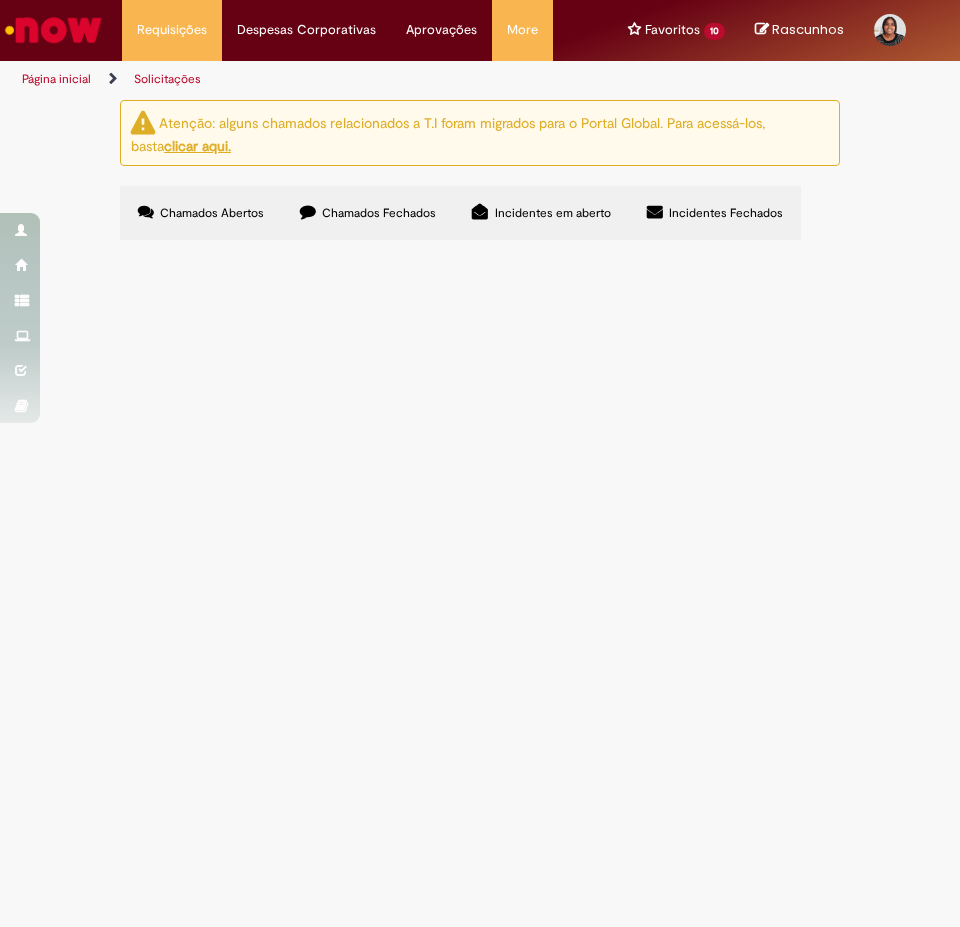 click on "R[CALL_ID]" at bounding box center (0, 0) 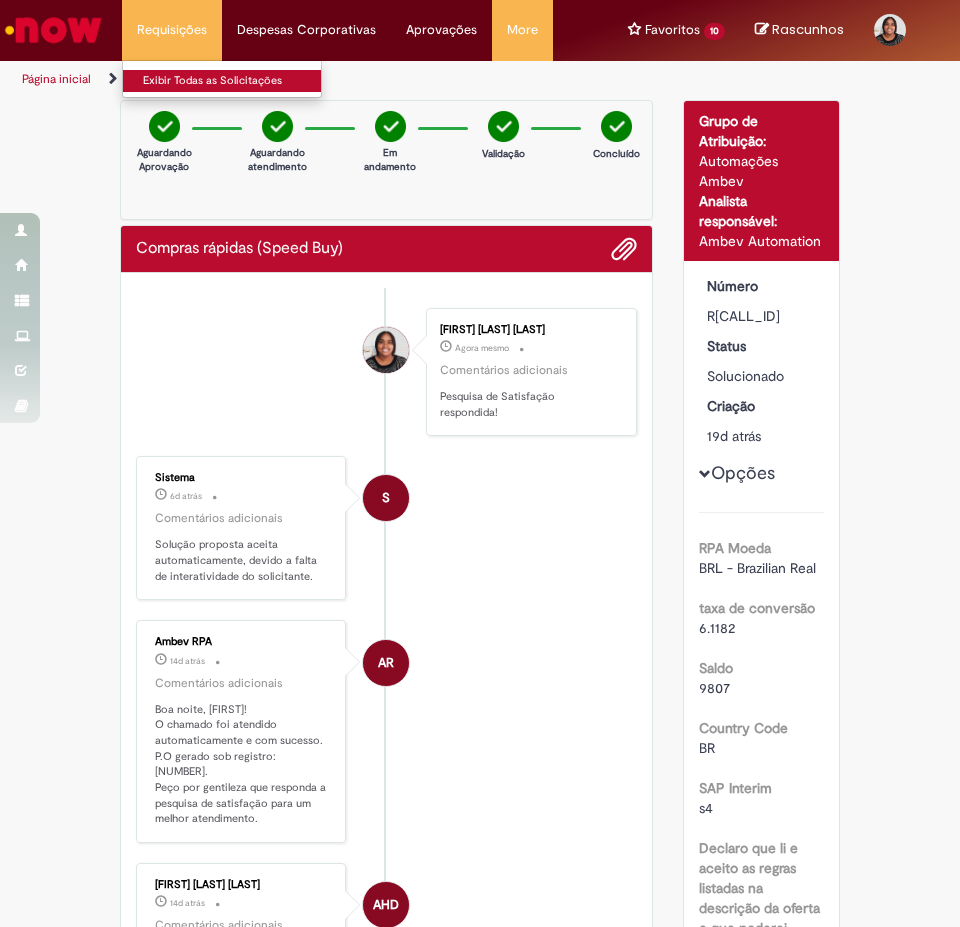 click on "Exibir Todas as Solicitações" at bounding box center (233, 81) 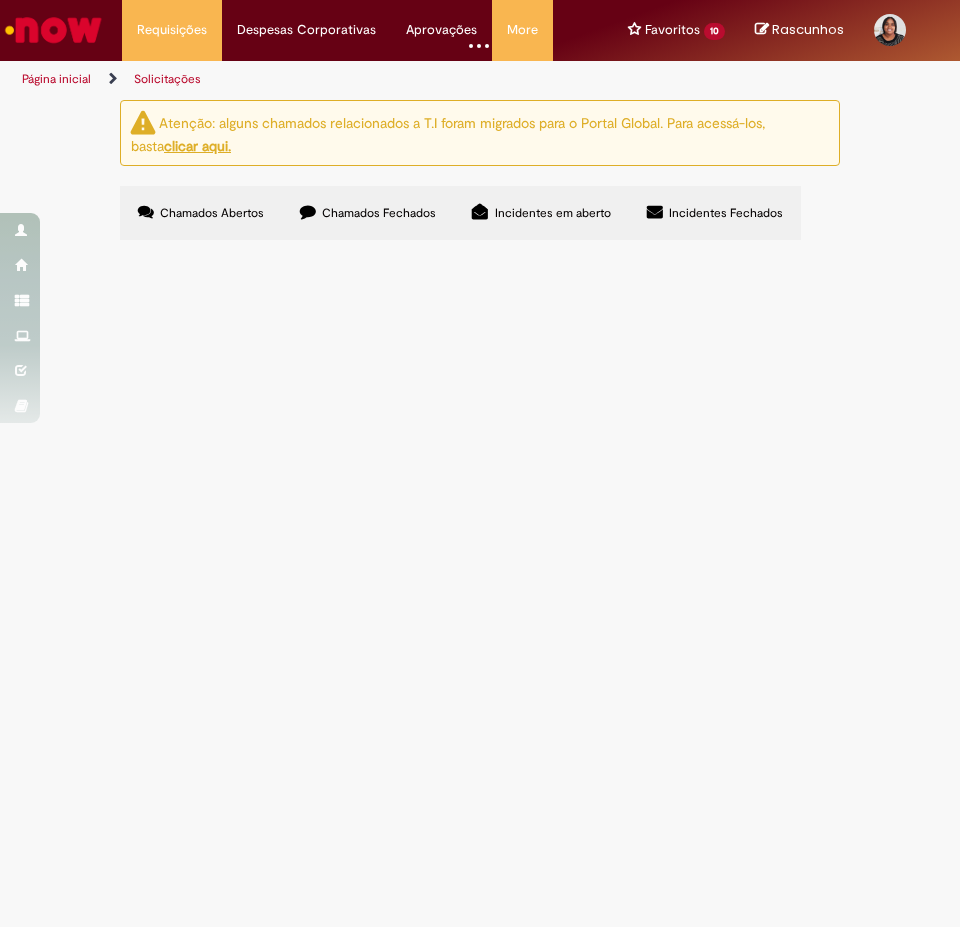 click on "Chamados Fechados" at bounding box center (379, 213) 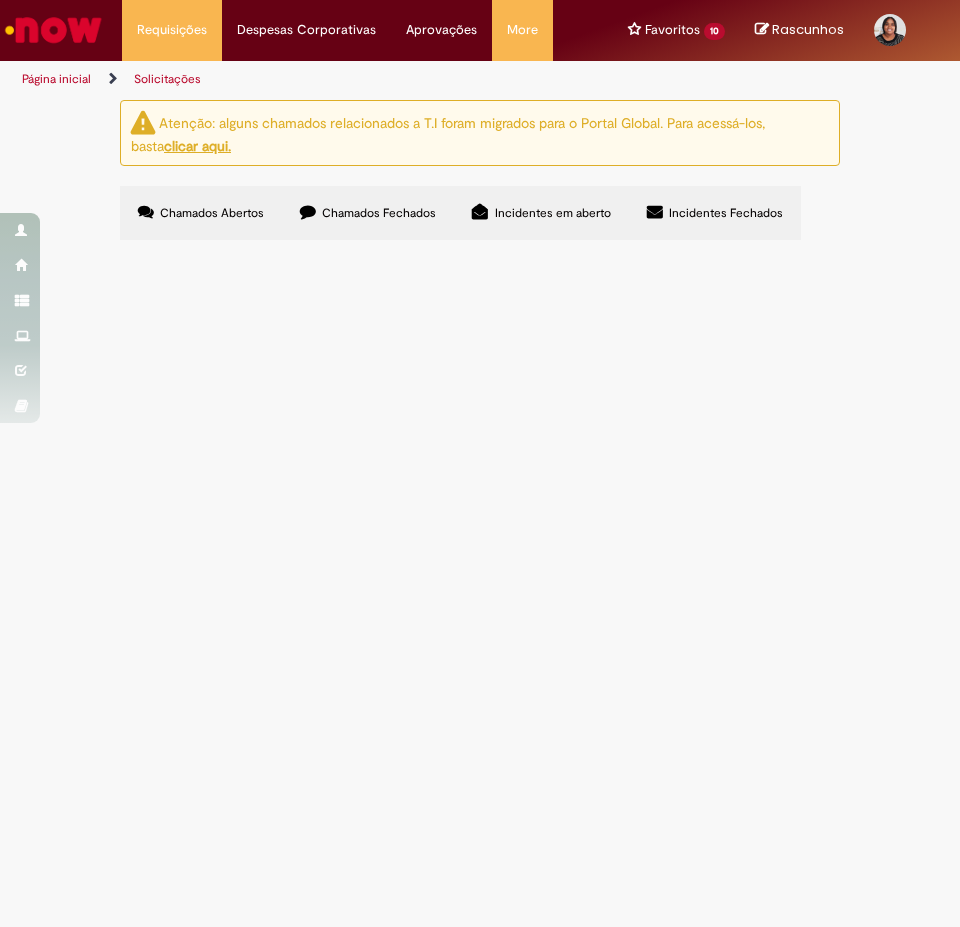 click on "Compras rápidas (Speed Buy)" at bounding box center [0, 0] 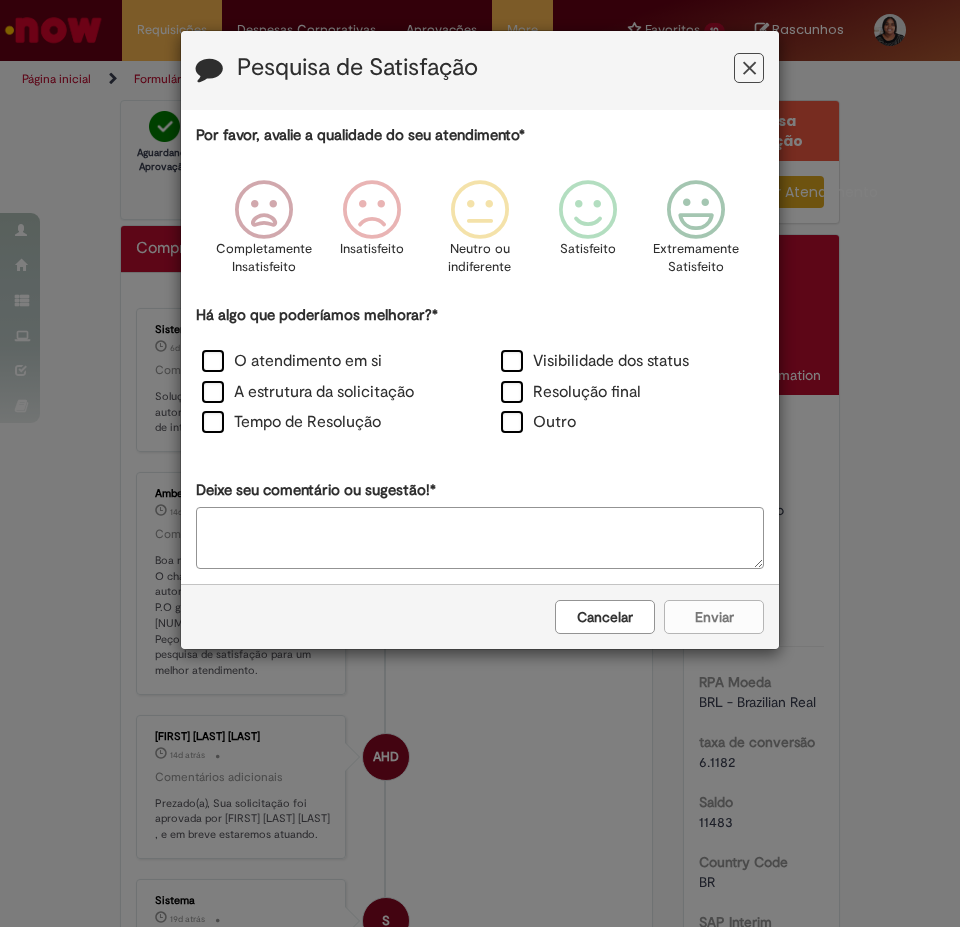 click on "Cancelar   Enviar" at bounding box center [480, 616] 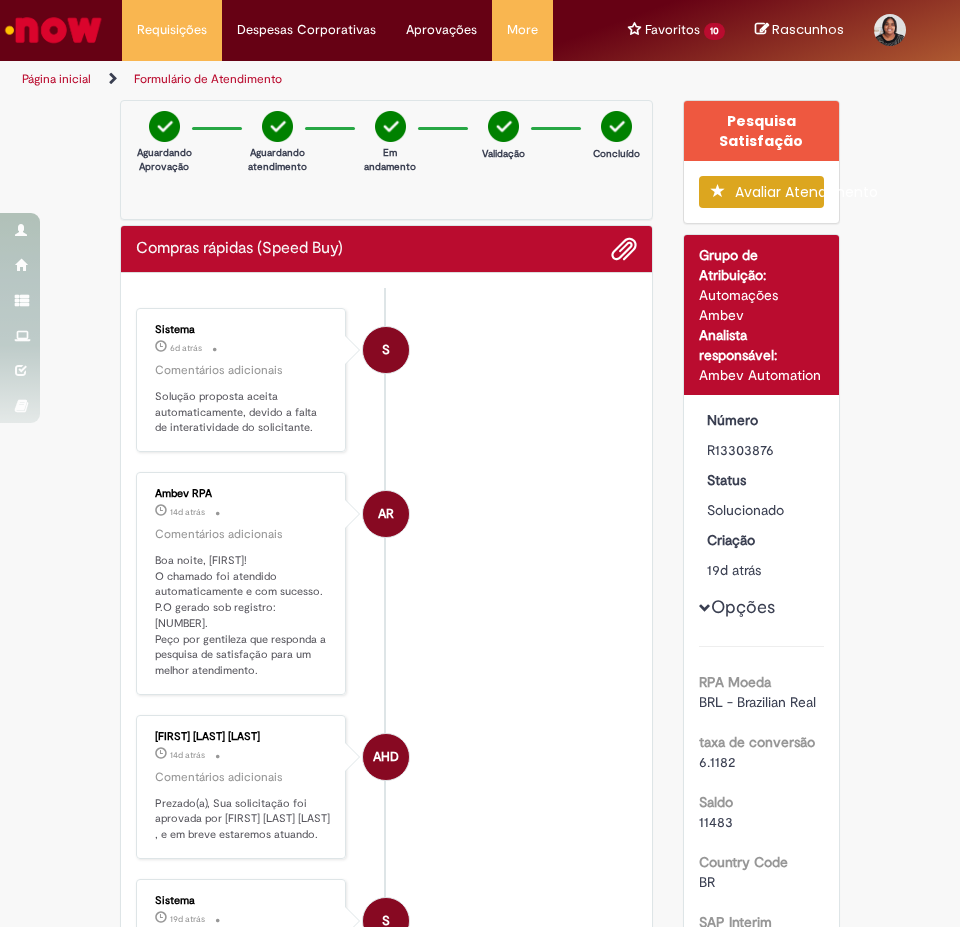 drag, startPoint x: 767, startPoint y: 451, endPoint x: 698, endPoint y: 454, distance: 69.065186 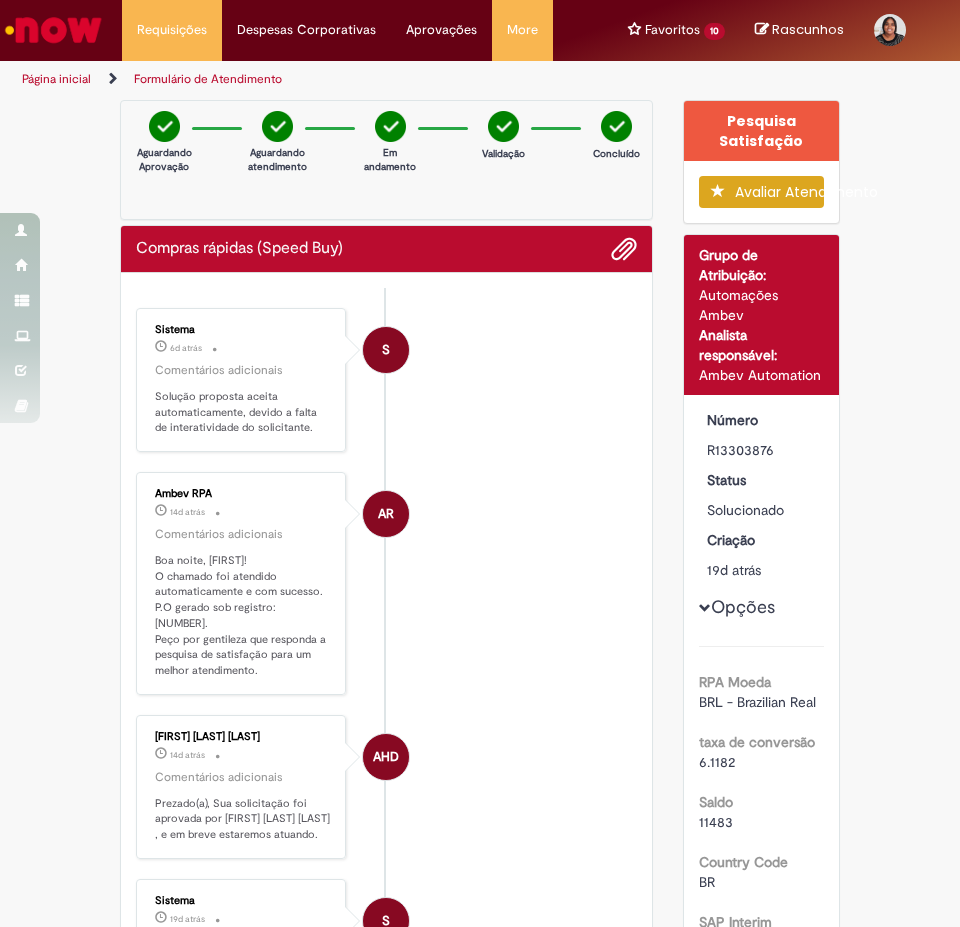 click on "Opções
RPA Moeda
BRL - Brazilian Real
taxa de conversão
[NUMBER]
Saldo
[NUMBER]
Country Code
BR
SAP Interim
s4
Declaro que li e aceito as regras listadas na descrição da oferta e que poderei responder a auditoria e compliance caso alguma regra não for devidamente cumprida
Verdadeiro
Tipo de solicitação
Fábricas, Centros de Excelência e Distribuição
Declaro que sou usuário do ZEC ou do CENG&PMO devidamente autorizado a fazer compras nessa categoria.
Falso
Declaro que eu sou usuário de TechOPs devidamente autorizado para efetuar compras de equipamentos de TI para a companhia.
Falso
Falso
Falso" at bounding box center [762, 2181] 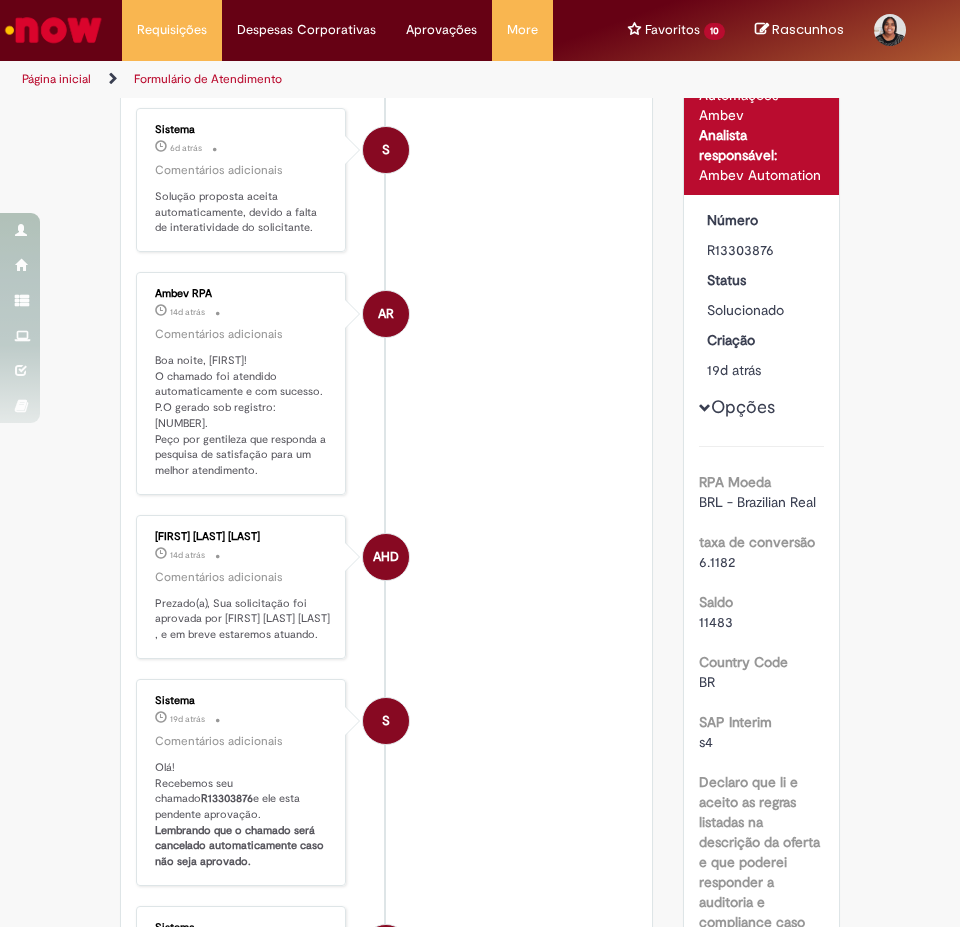 scroll, scrollTop: 0, scrollLeft: 0, axis: both 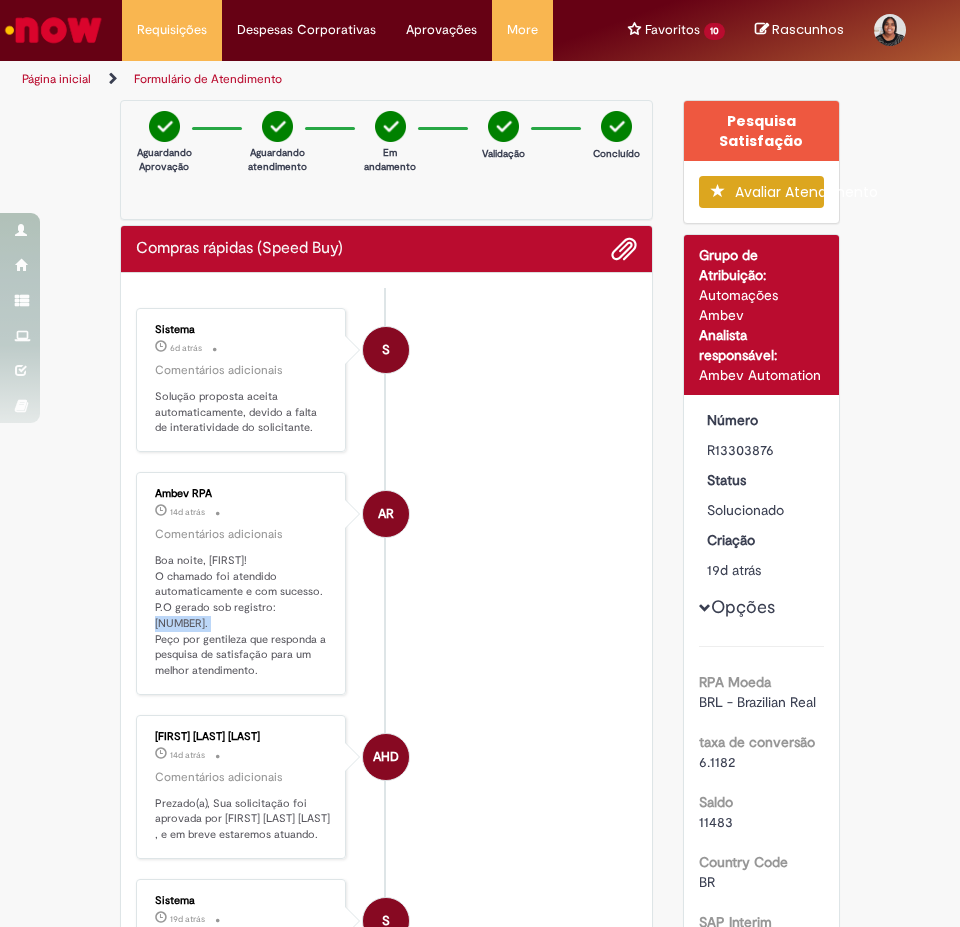drag, startPoint x: 204, startPoint y: 621, endPoint x: 141, endPoint y: 618, distance: 63.07139 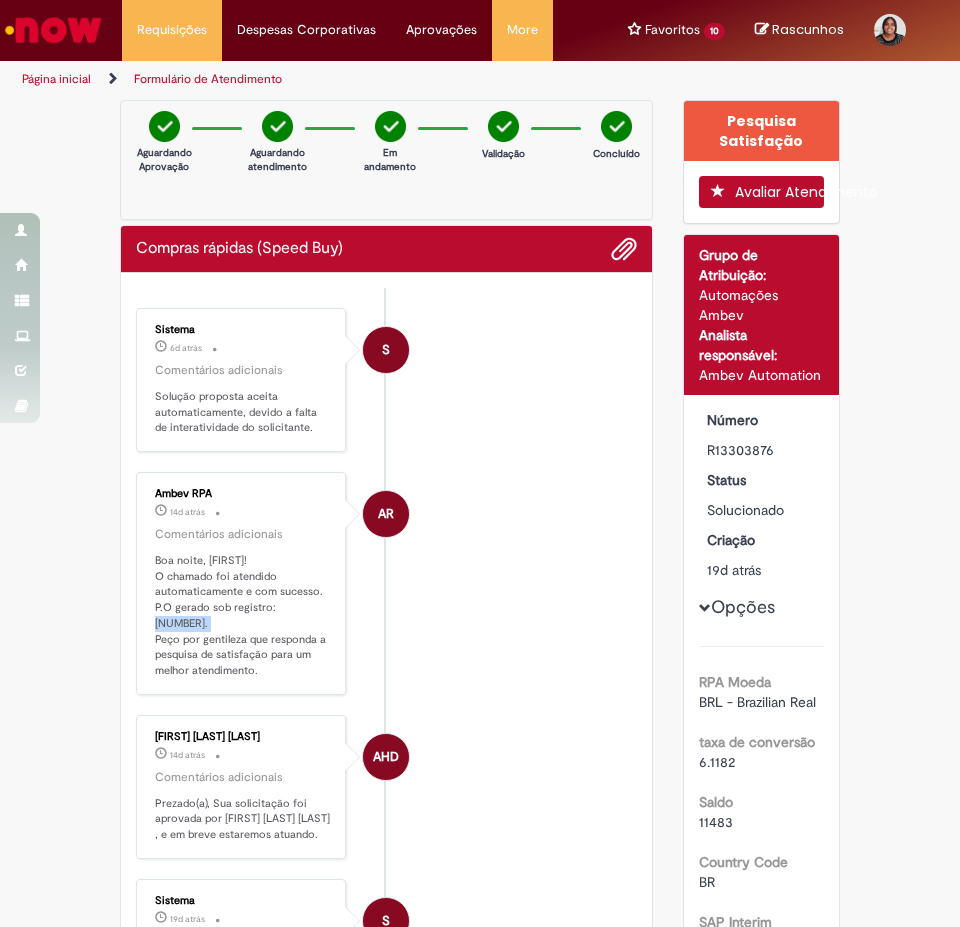 click on "Avaliar Atendimento" at bounding box center (762, 192) 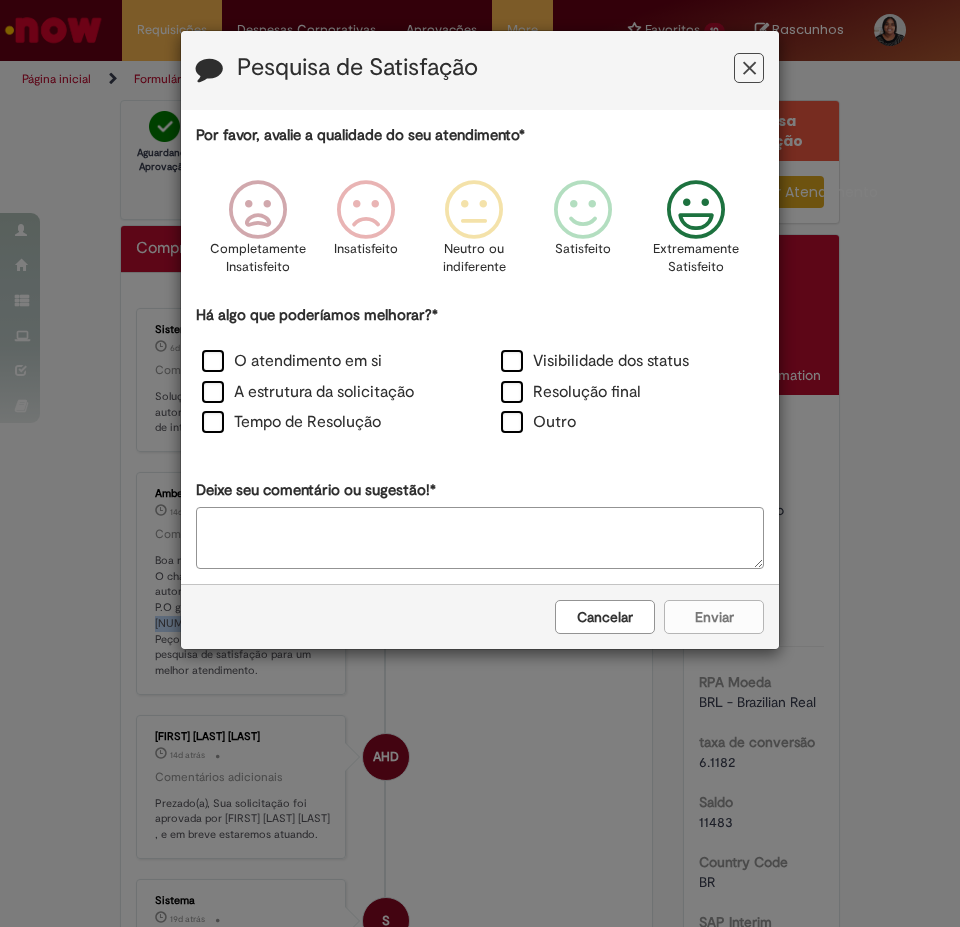 click at bounding box center (696, 210) 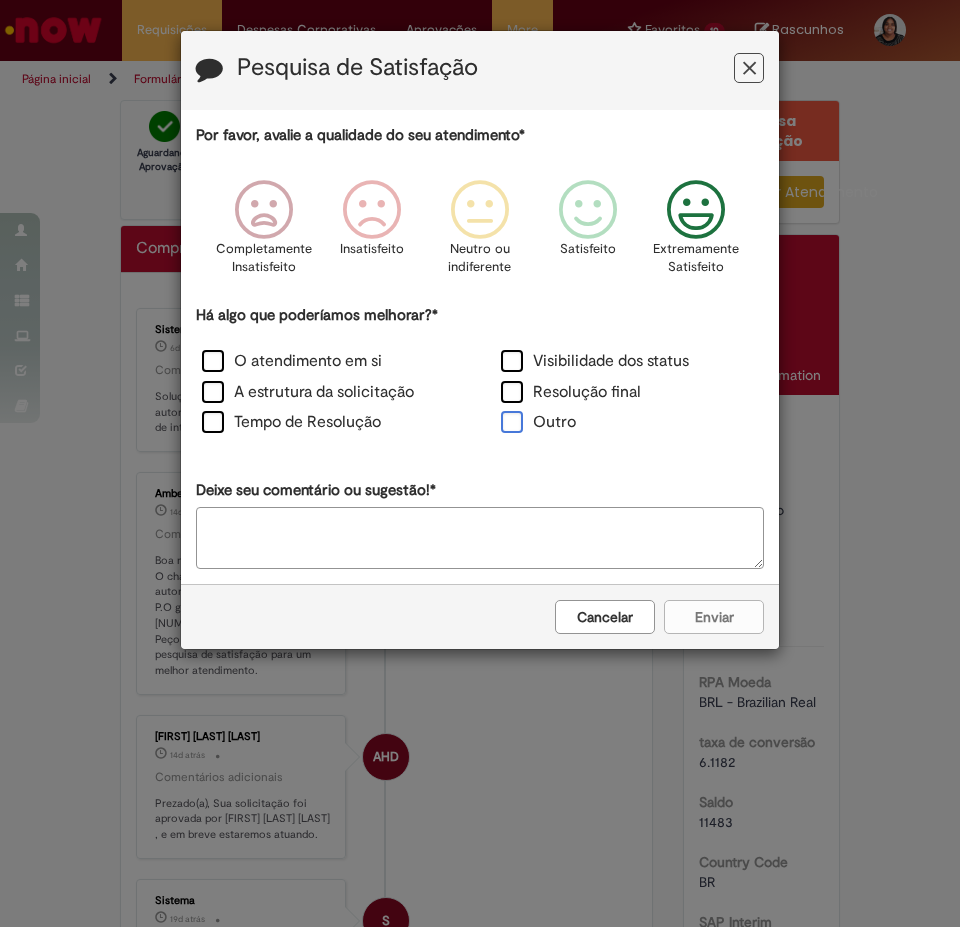 click on "Outro" at bounding box center (538, 422) 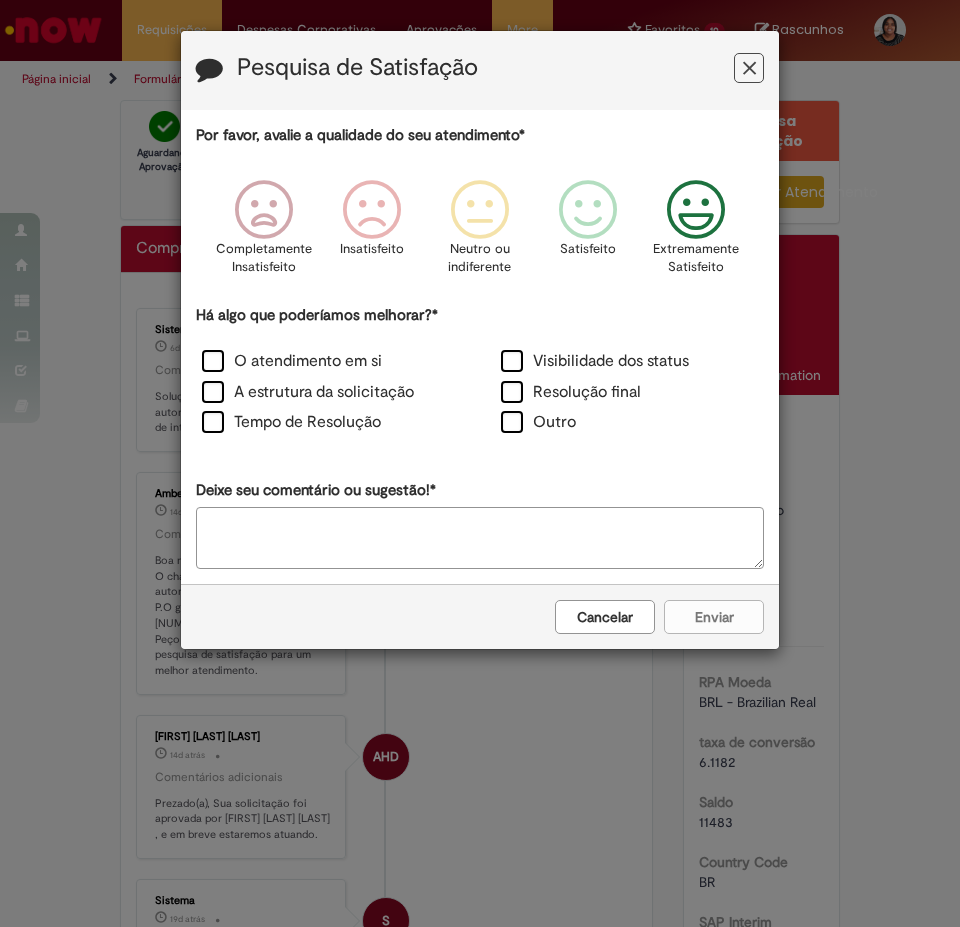 drag, startPoint x: 506, startPoint y: 533, endPoint x: 574, endPoint y: 619, distance: 109.63576 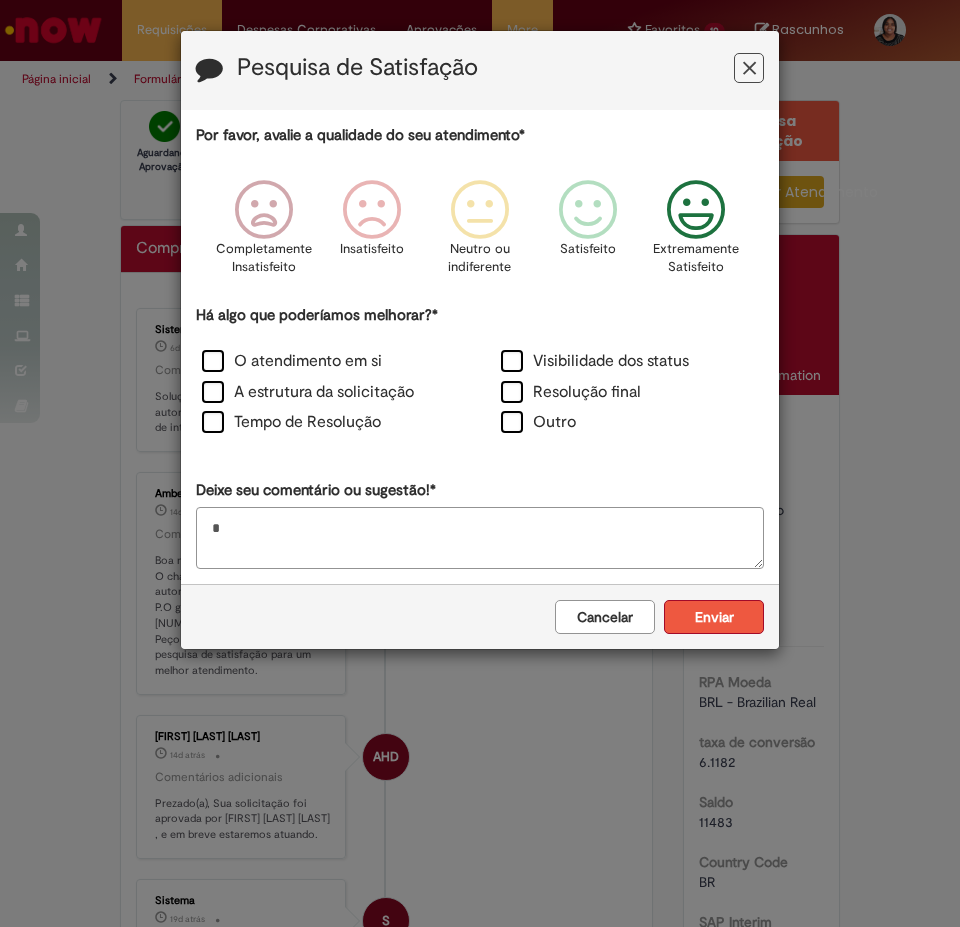 type on "*" 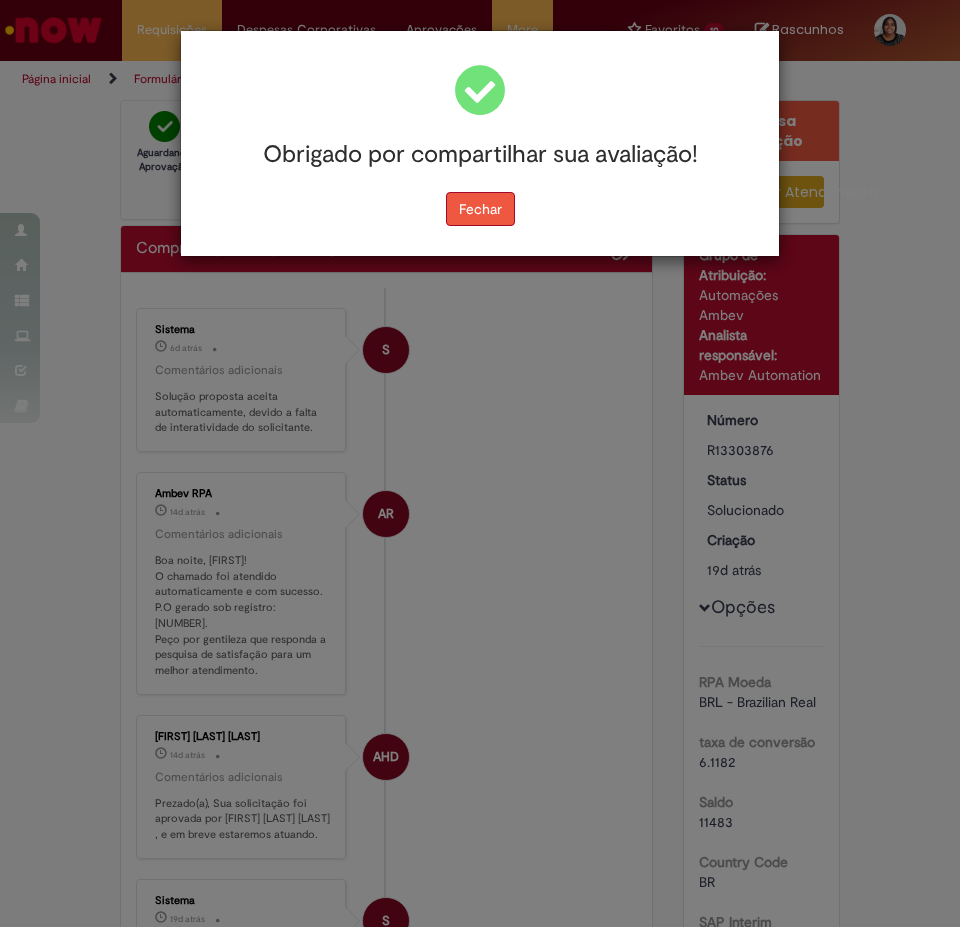 click on "Fechar" at bounding box center [480, 209] 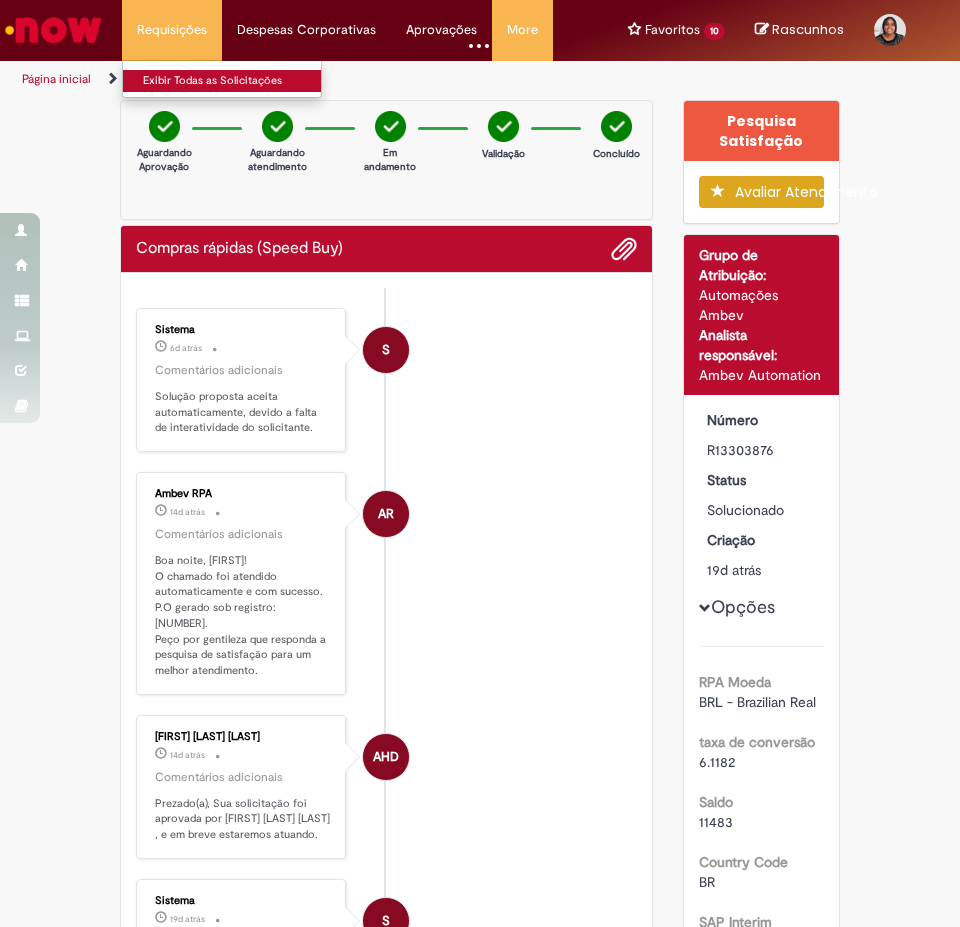 click on "Exibir Todas as Solicitações" at bounding box center (233, 81) 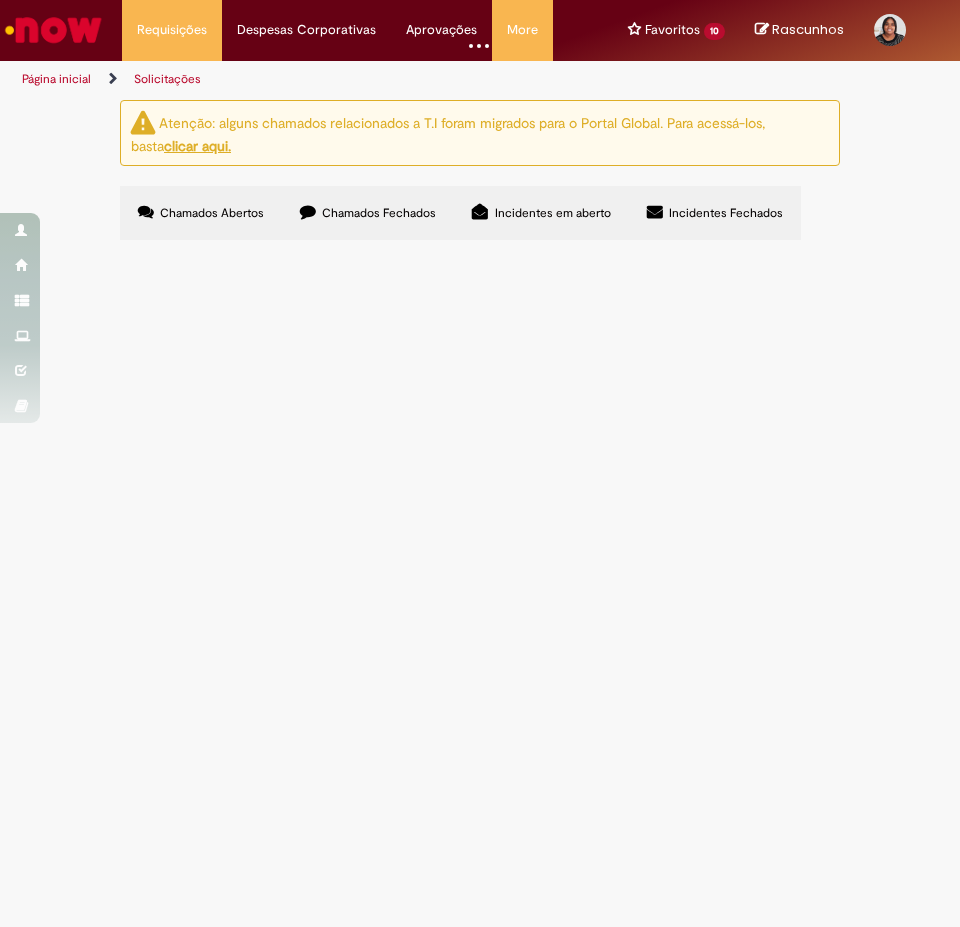 click on "Chamados Fechados" at bounding box center [379, 213] 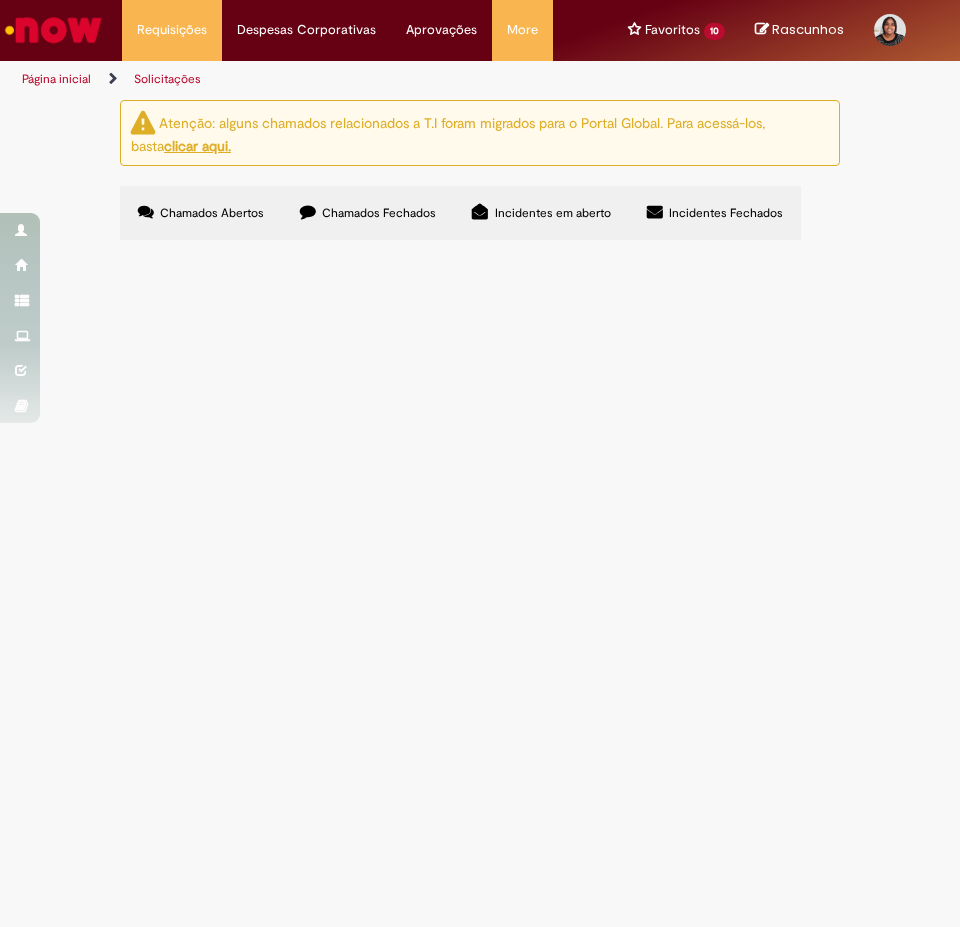 click on "R[CALL_ID]" at bounding box center [0, 0] 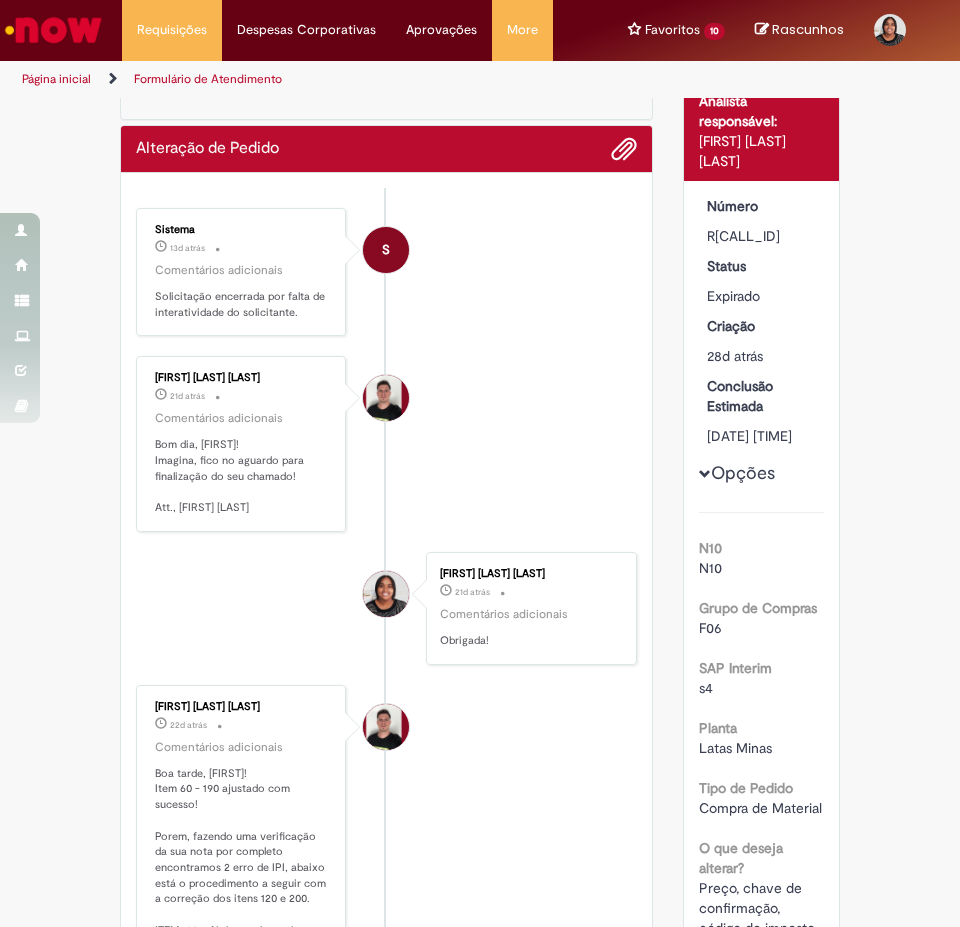 scroll, scrollTop: 0, scrollLeft: 0, axis: both 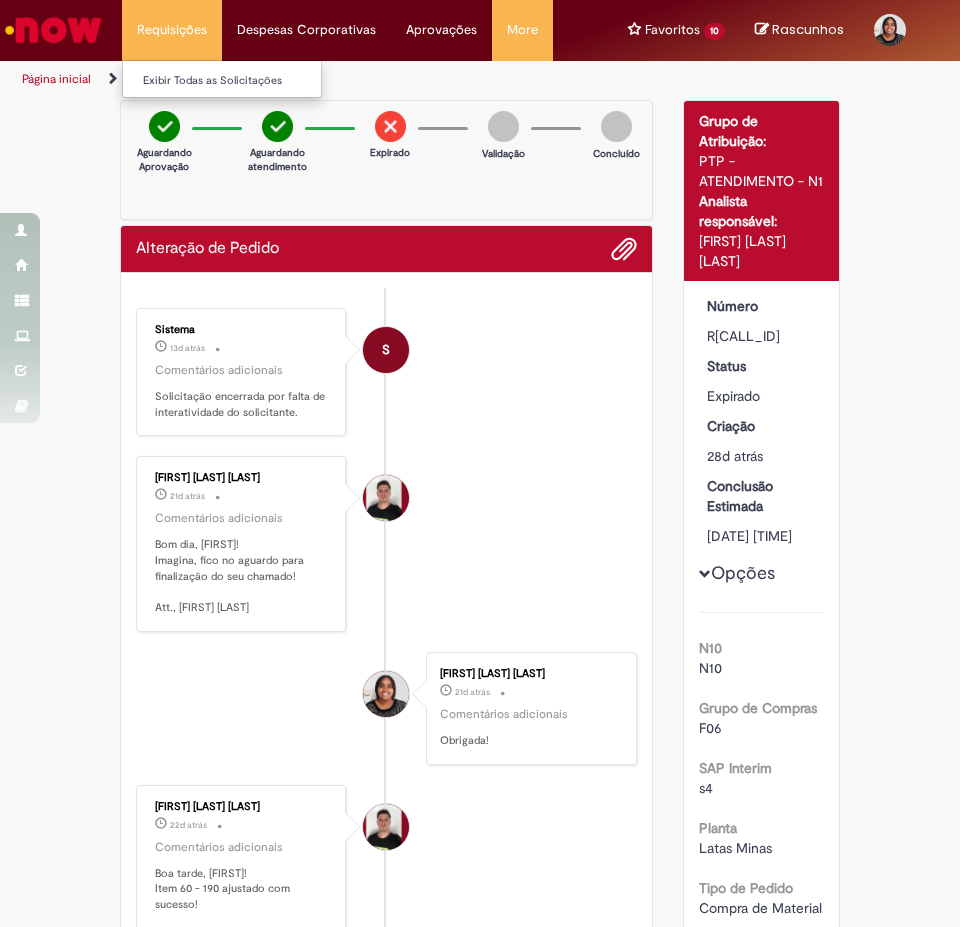 click on "Requisições
Exibir Todas as Solicitações" at bounding box center [172, 30] 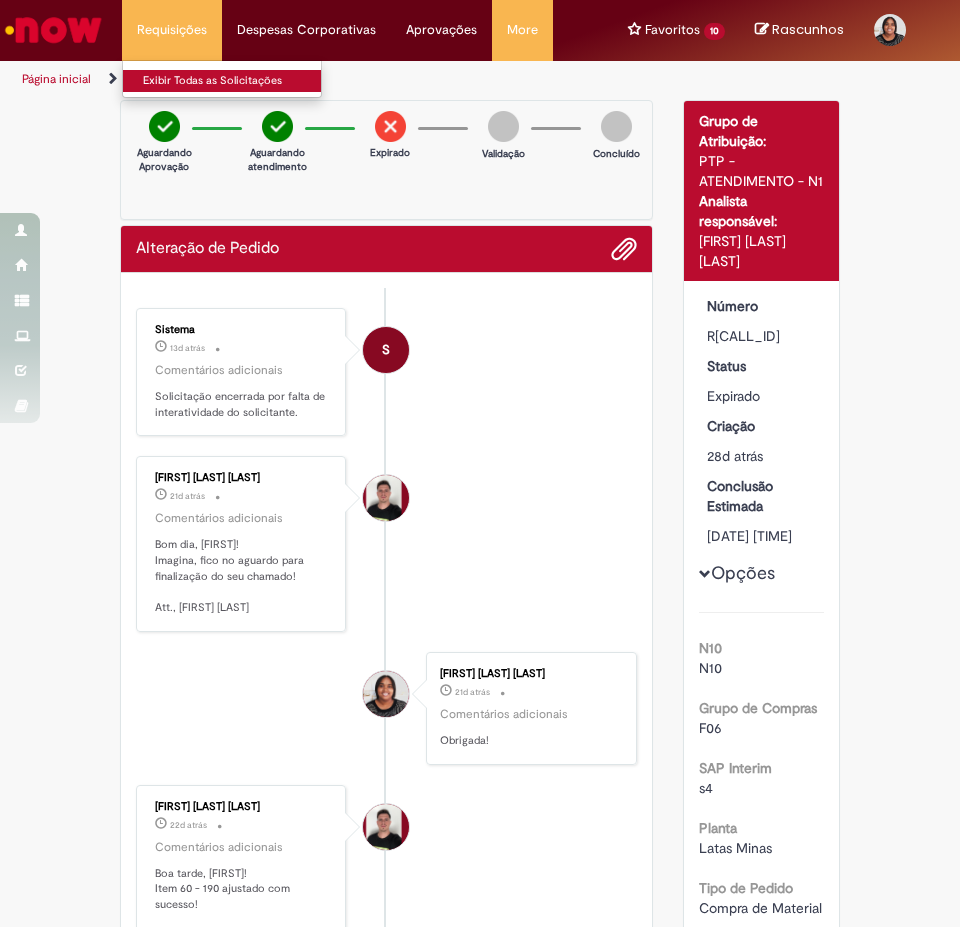 click on "Exibir Todas as Solicitações" at bounding box center [233, 81] 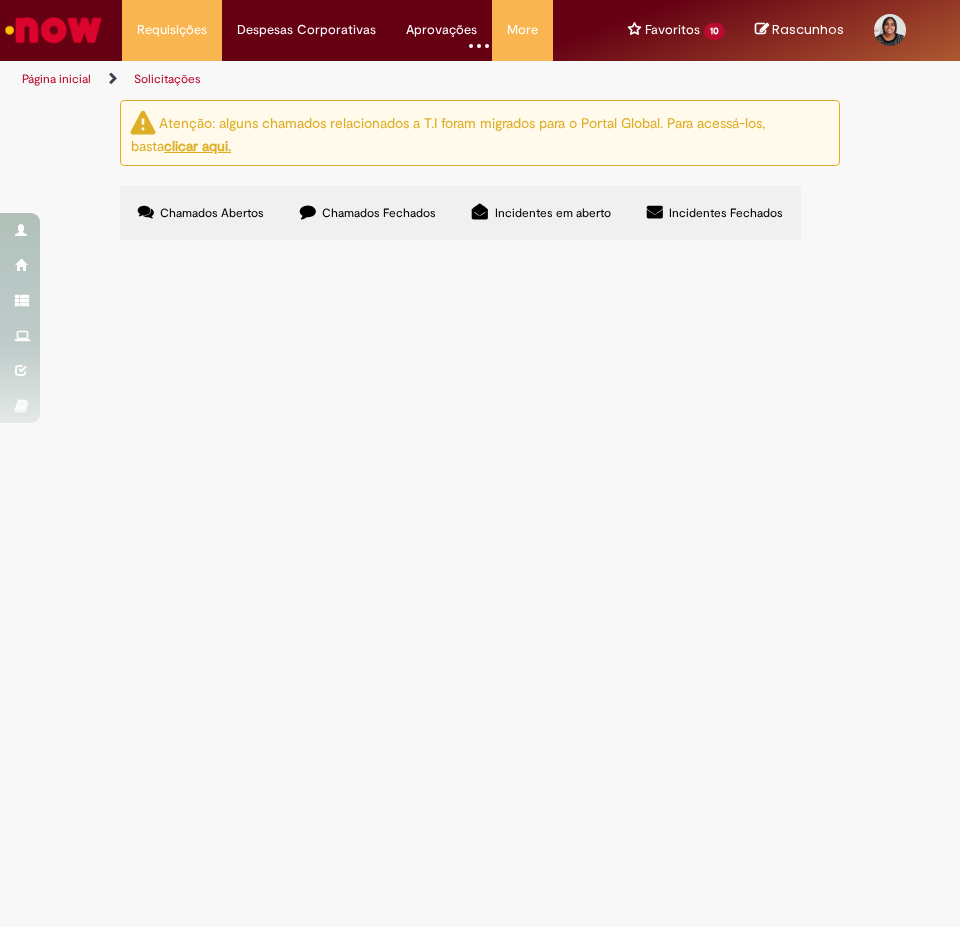 click on "Chamados Fechados" at bounding box center [379, 213] 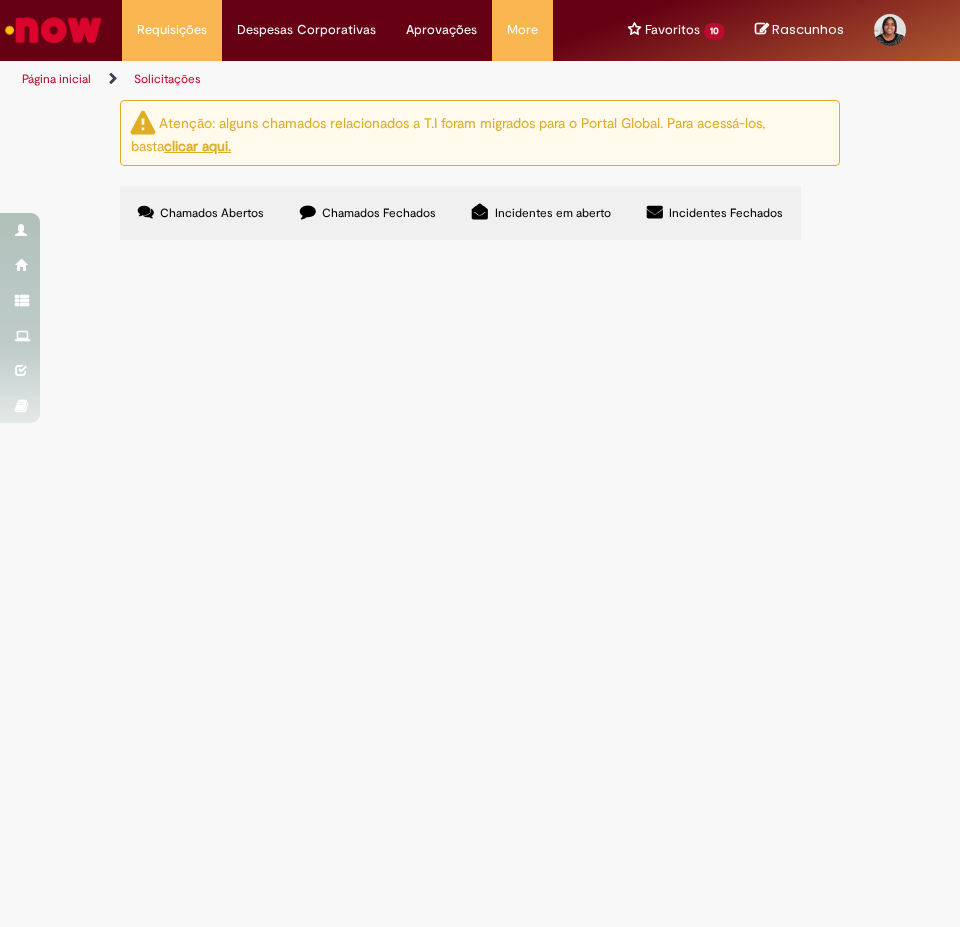 click on "R13315837" at bounding box center (0, 0) 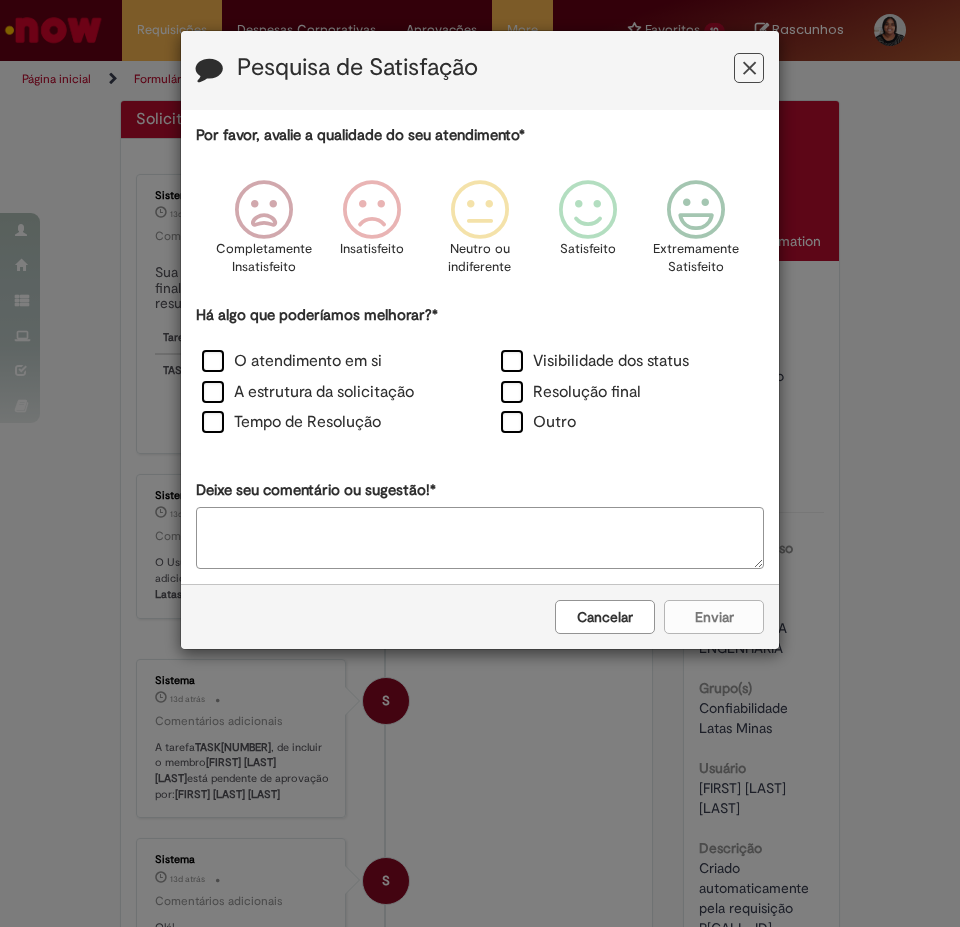 click on "Cancelar" at bounding box center [605, 617] 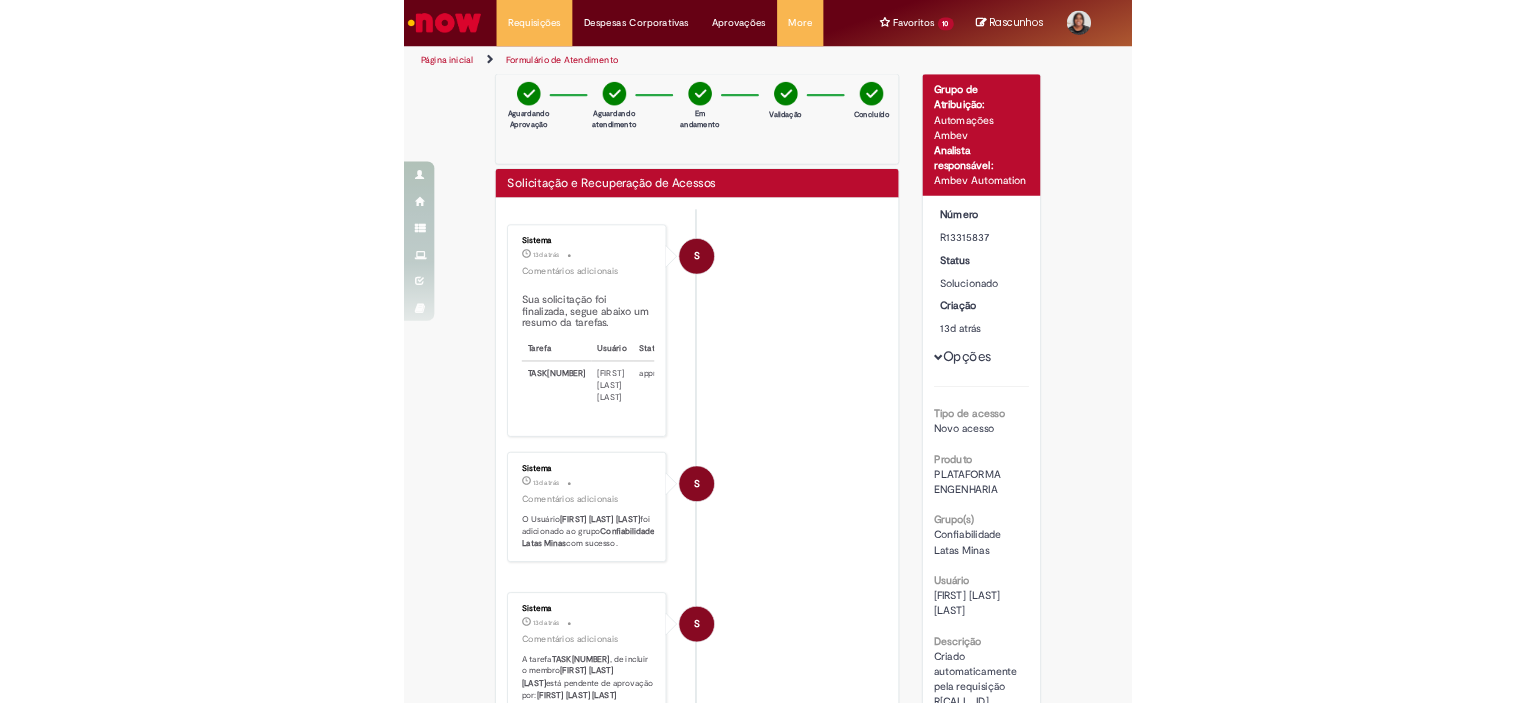 scroll, scrollTop: 0, scrollLeft: 0, axis: both 